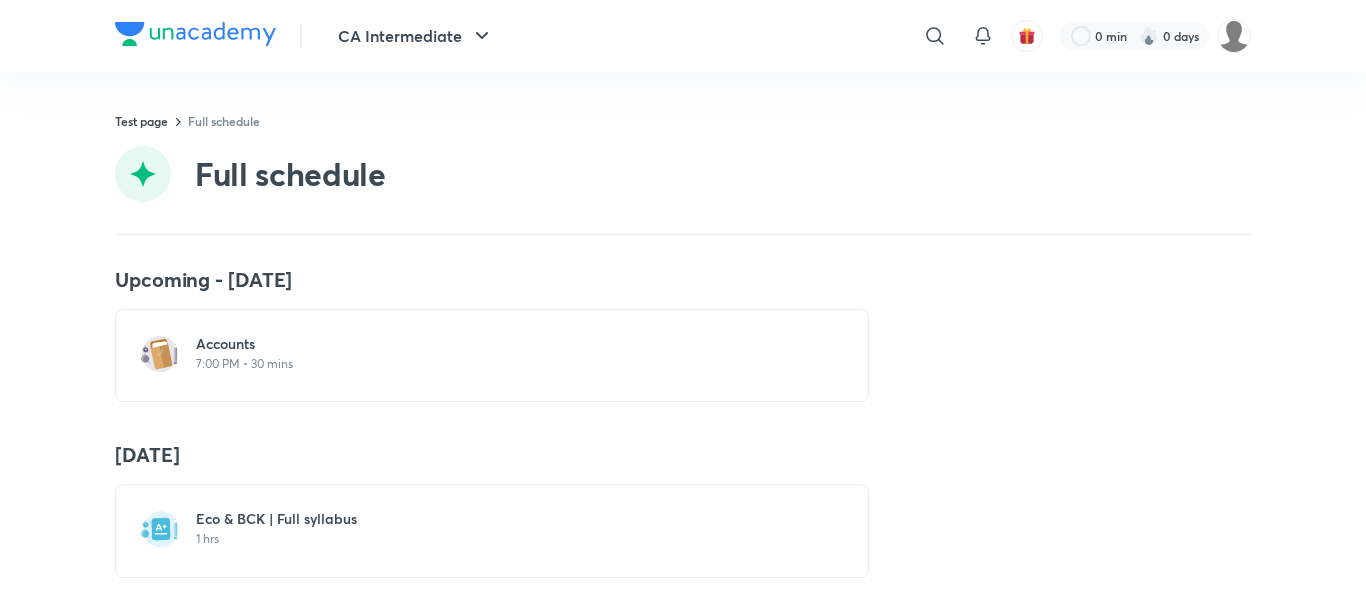 scroll, scrollTop: 0, scrollLeft: 0, axis: both 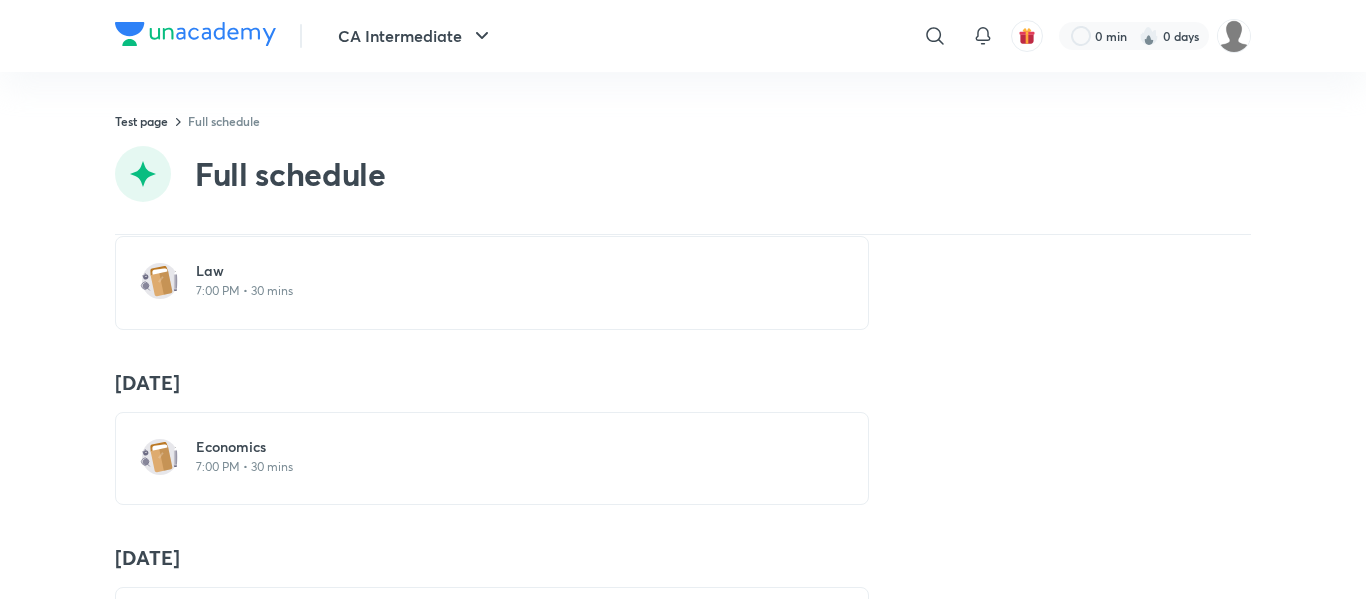 click on "Law" at bounding box center (504, 271) 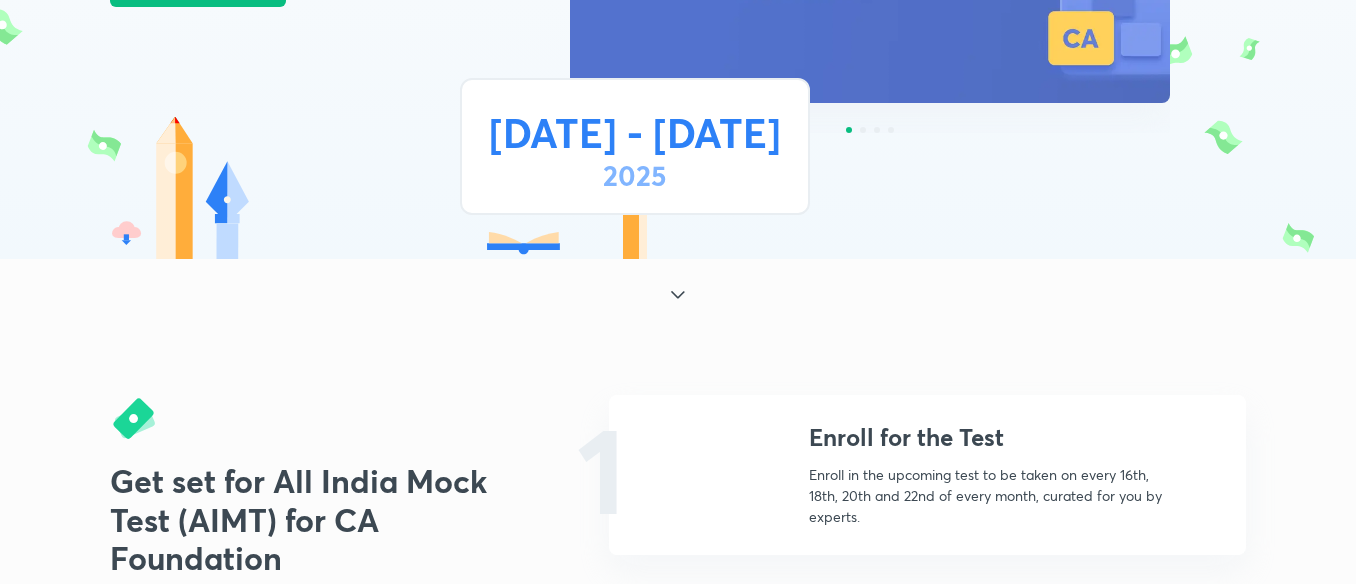 scroll, scrollTop: 469, scrollLeft: 0, axis: vertical 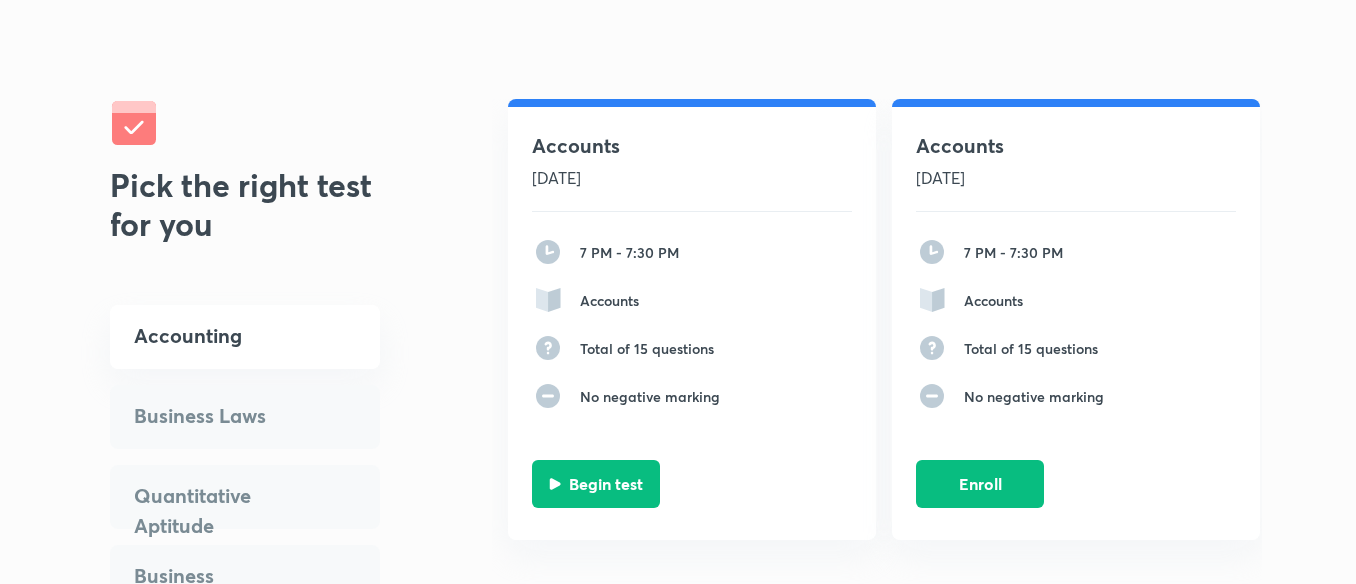 click on "Business Laws" at bounding box center (225, 416) 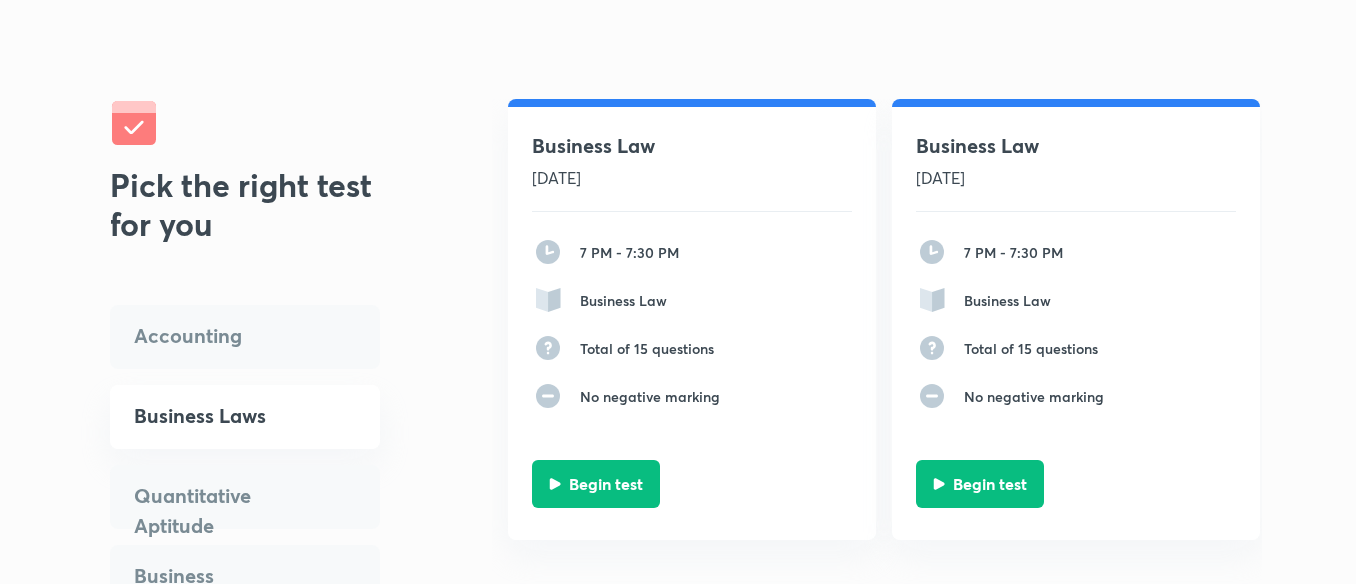 click on "Accounting" at bounding box center [245, 345] 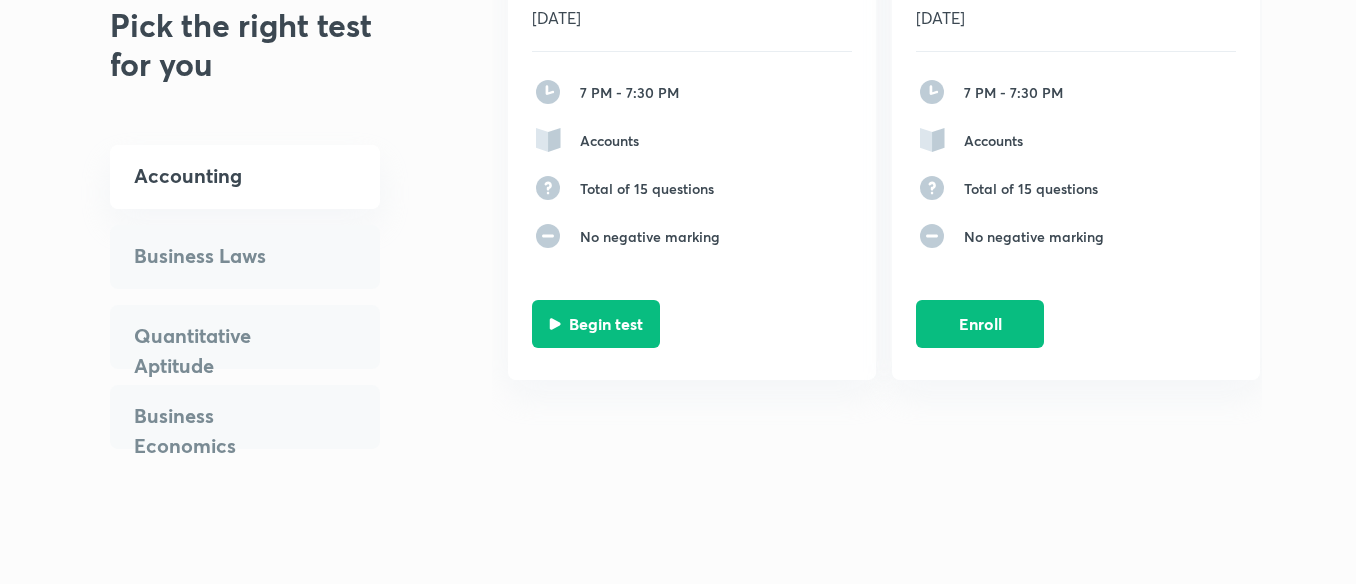 scroll, scrollTop: 1744, scrollLeft: 0, axis: vertical 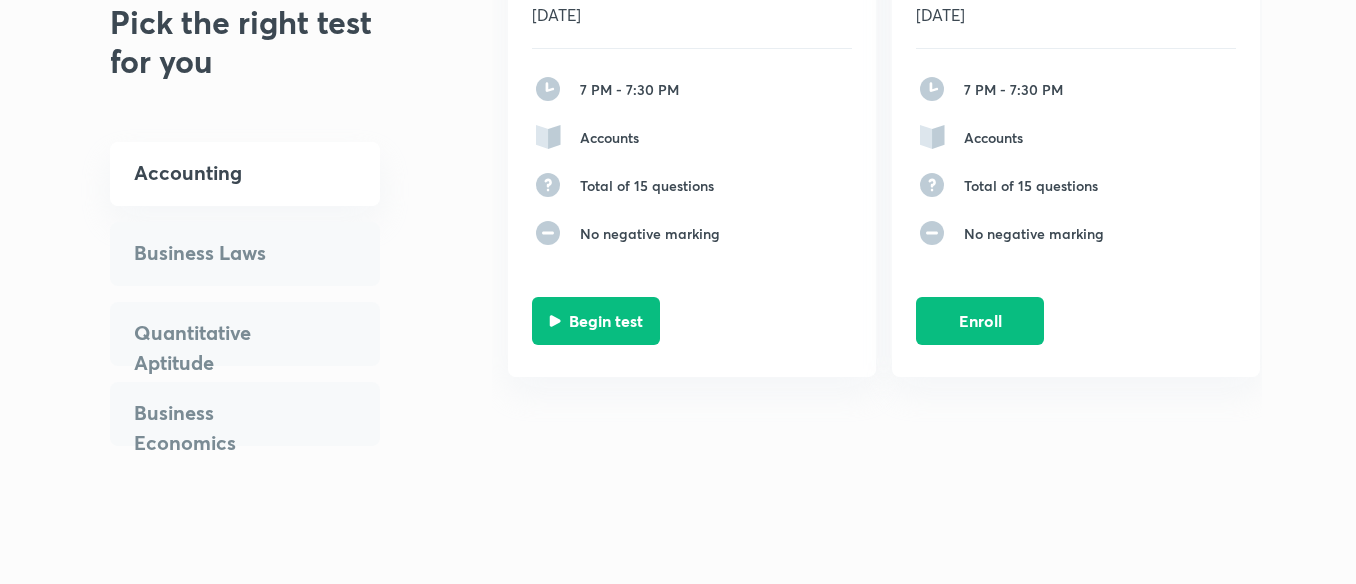click on "Business Laws" at bounding box center [225, 253] 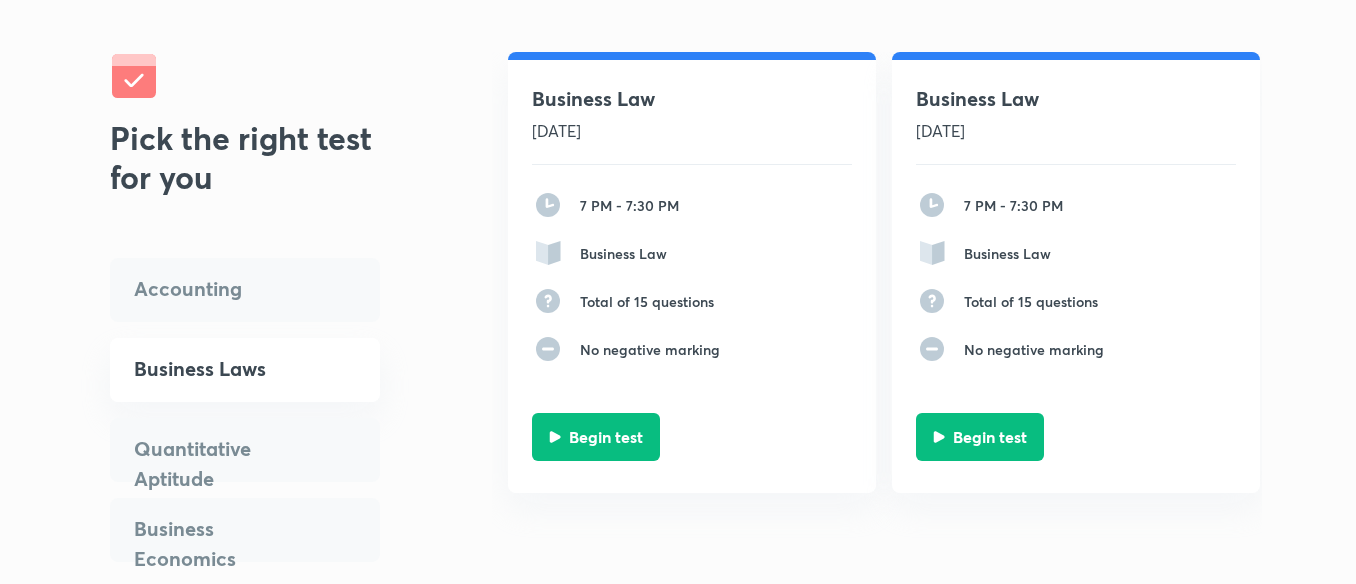 scroll, scrollTop: 1564, scrollLeft: 0, axis: vertical 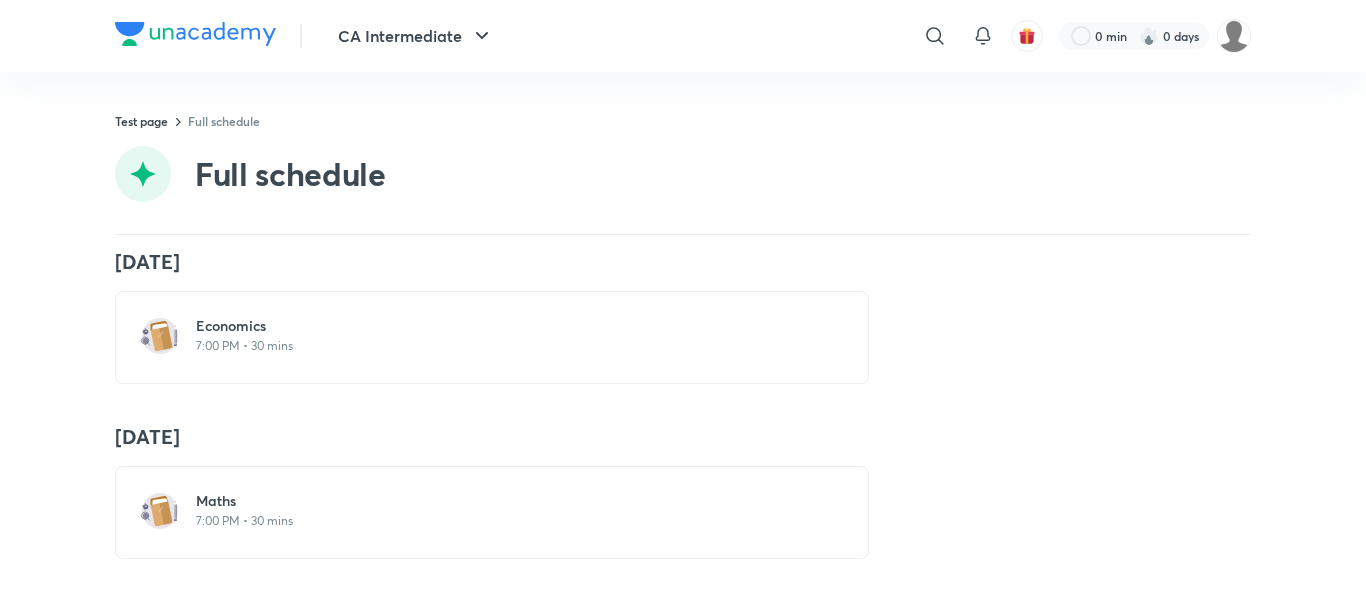 click on "Economics" at bounding box center (504, 326) 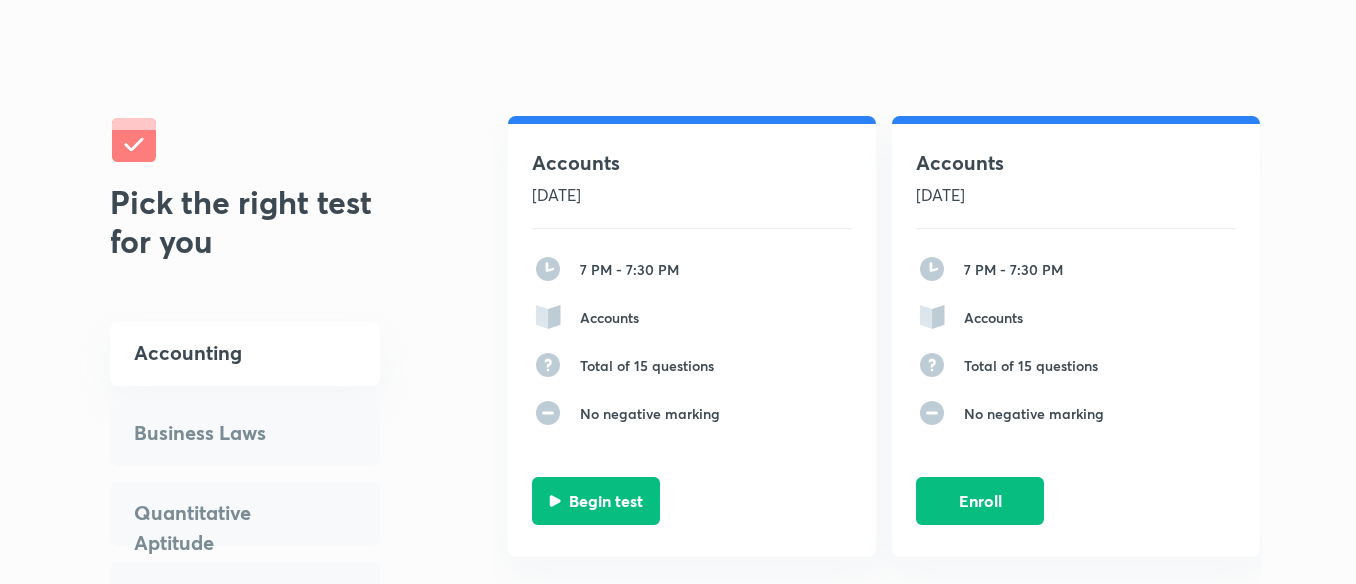 scroll, scrollTop: 1564, scrollLeft: 0, axis: vertical 